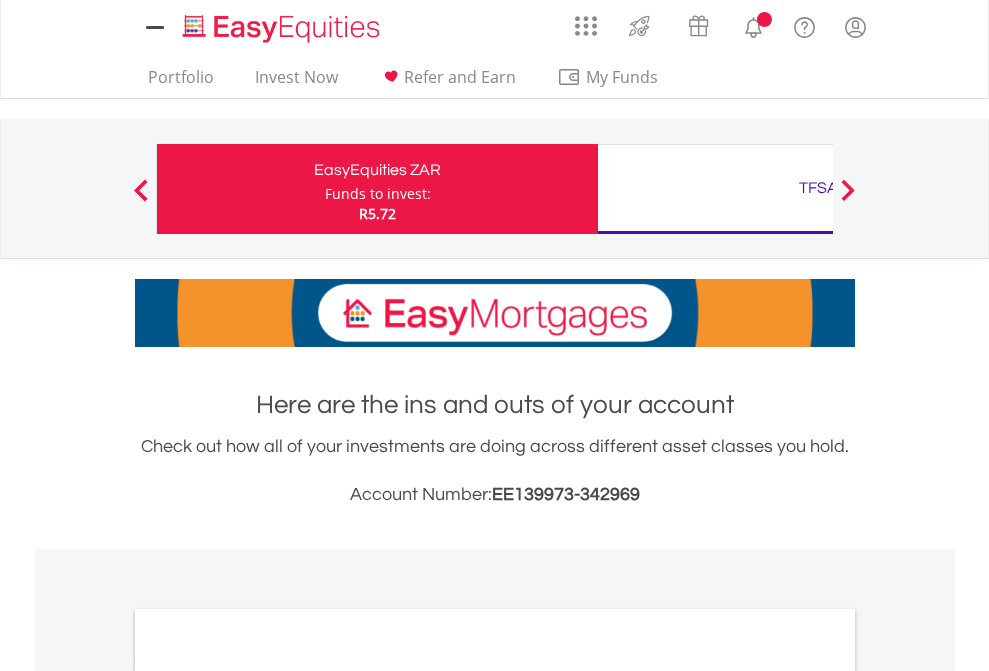 scroll, scrollTop: 0, scrollLeft: 0, axis: both 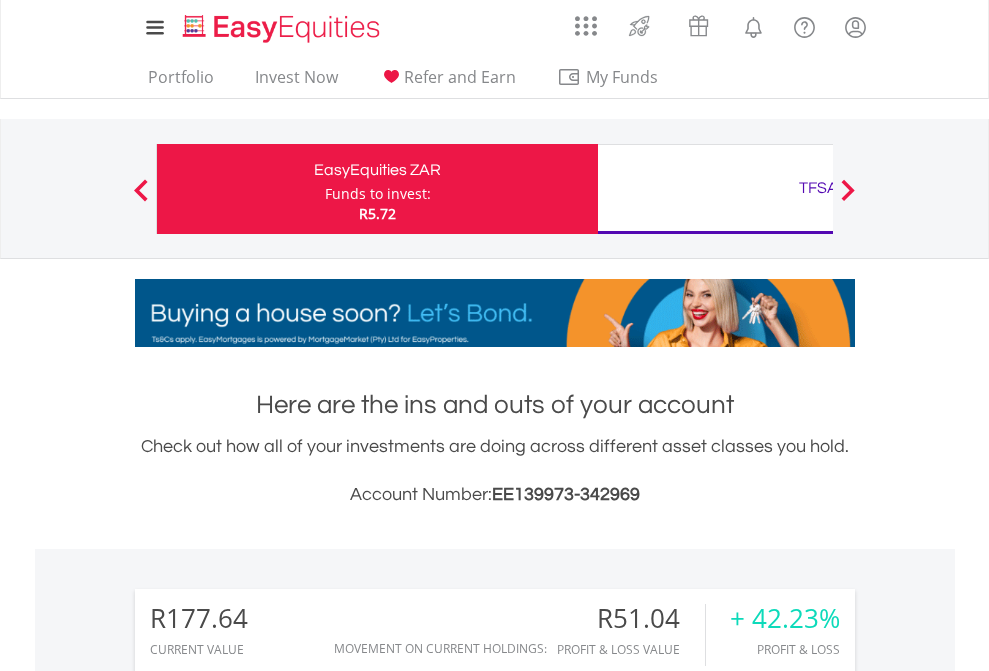 click on "Funds to invest:" at bounding box center (378, 194) 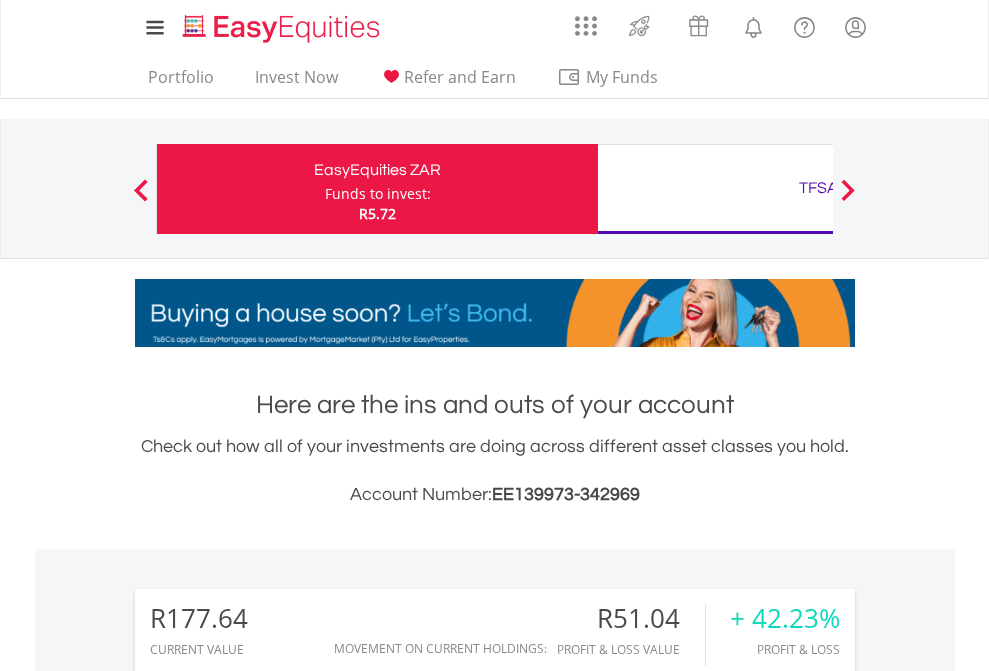 scroll, scrollTop: 192, scrollLeft: 314, axis: both 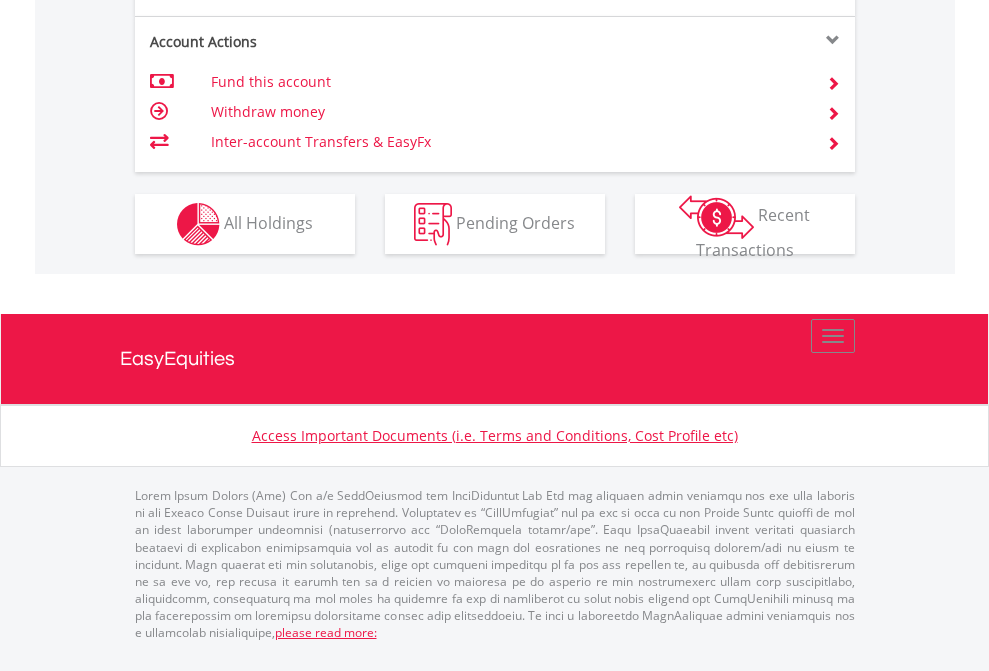 click on "Investment types" at bounding box center (706, -337) 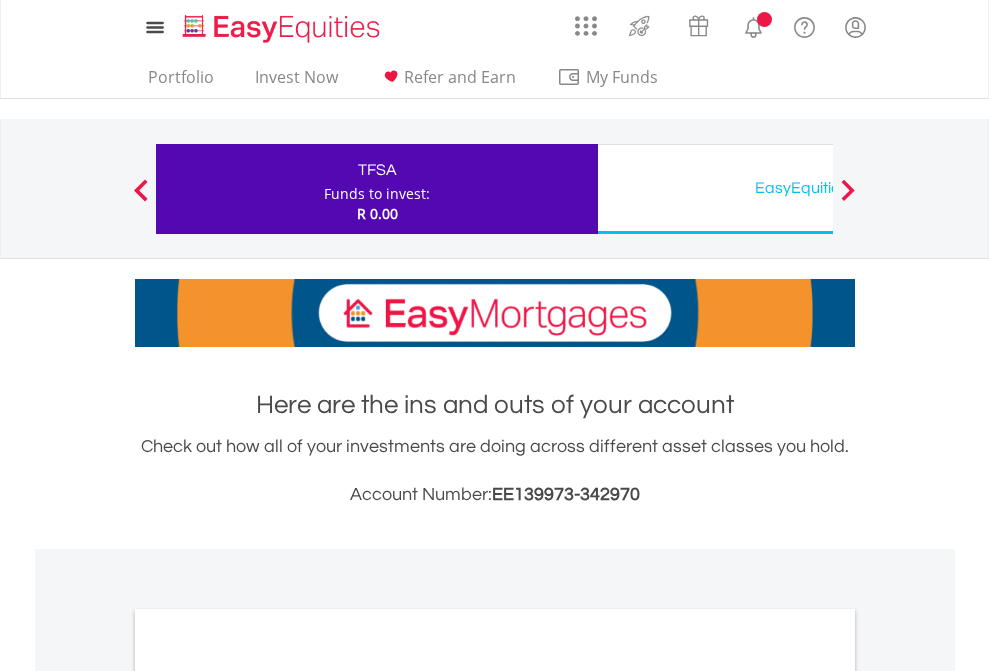 scroll, scrollTop: 0, scrollLeft: 0, axis: both 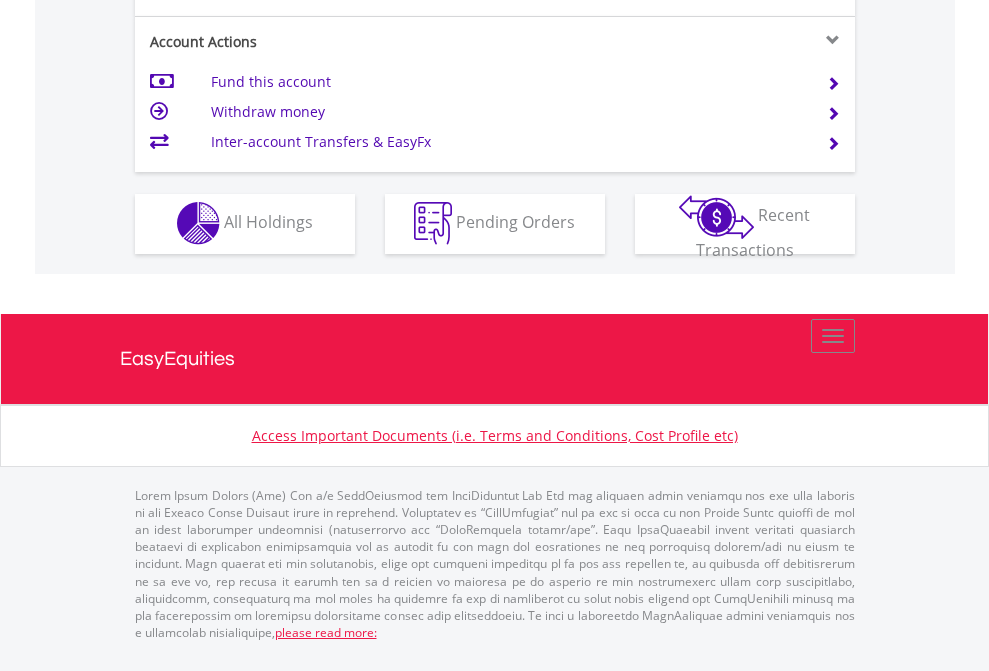 click on "Investment types" at bounding box center (706, -353) 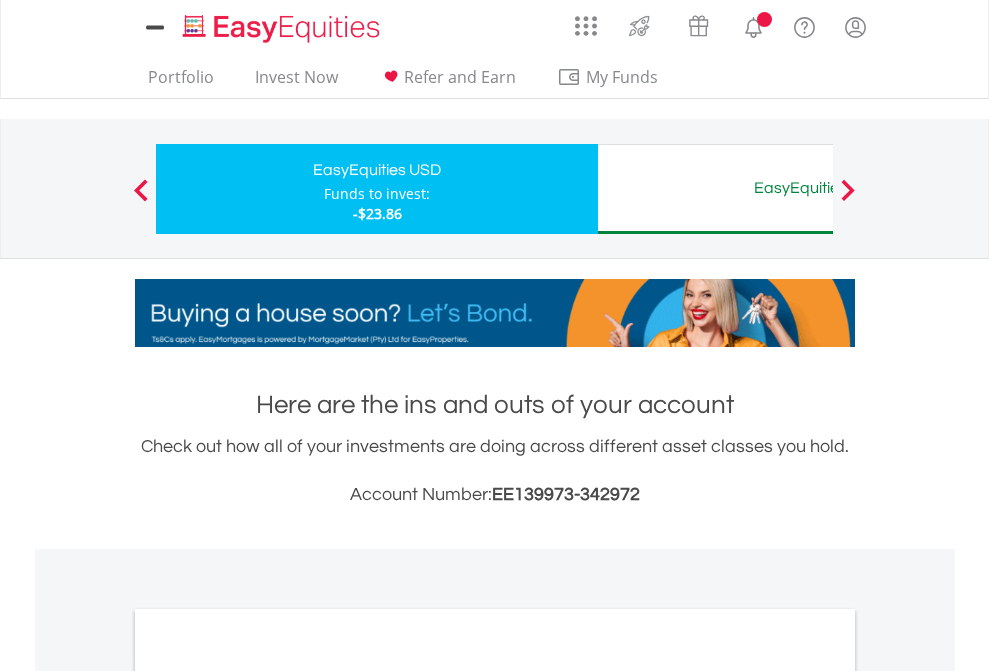 scroll, scrollTop: 0, scrollLeft: 0, axis: both 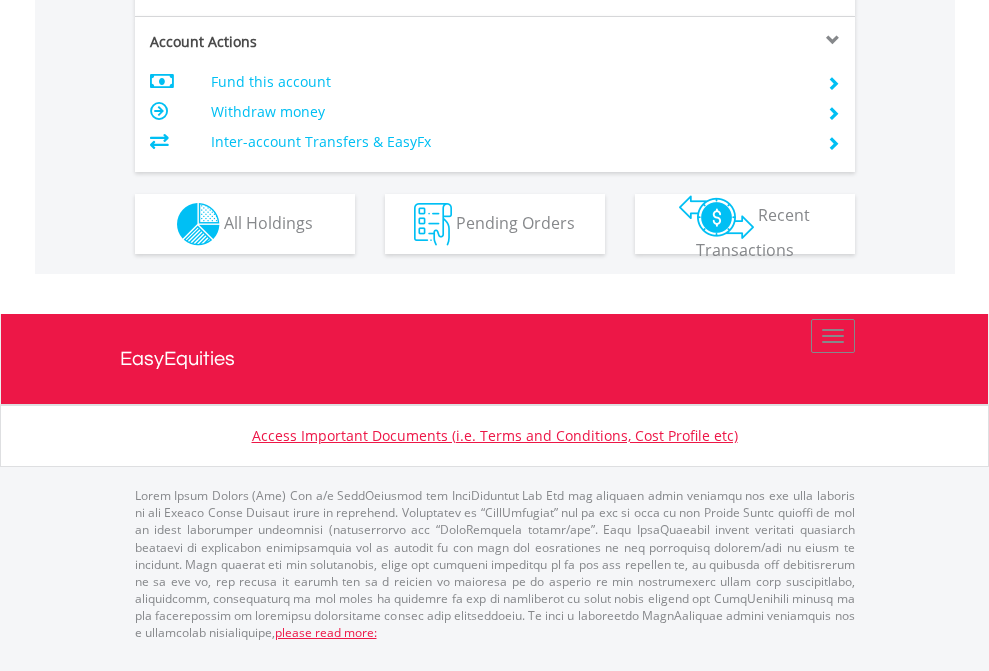 click on "Investment types" at bounding box center [706, -337] 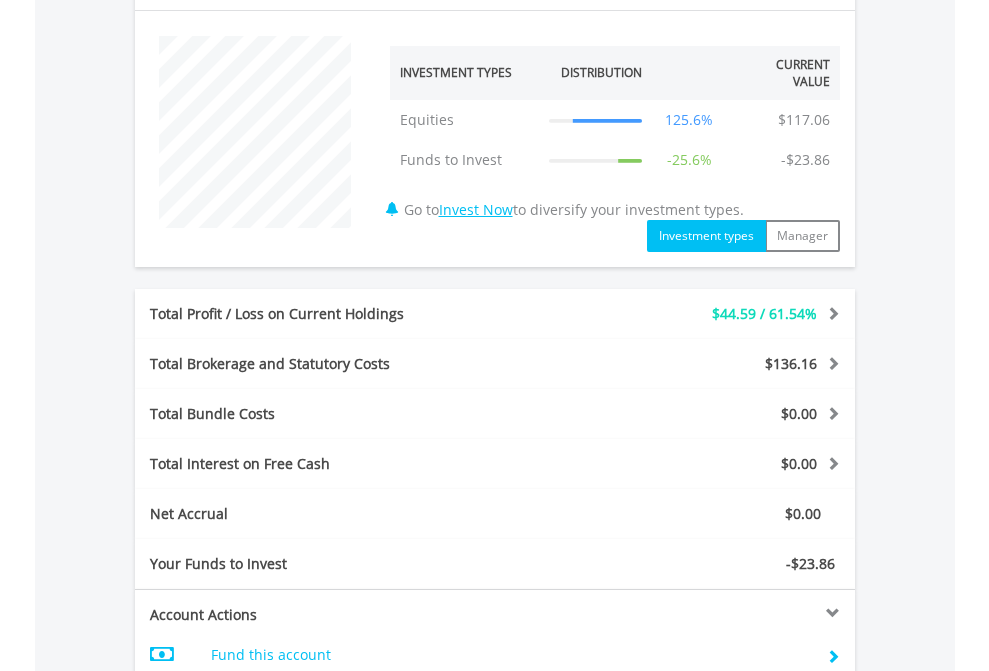scroll, scrollTop: 1877, scrollLeft: 0, axis: vertical 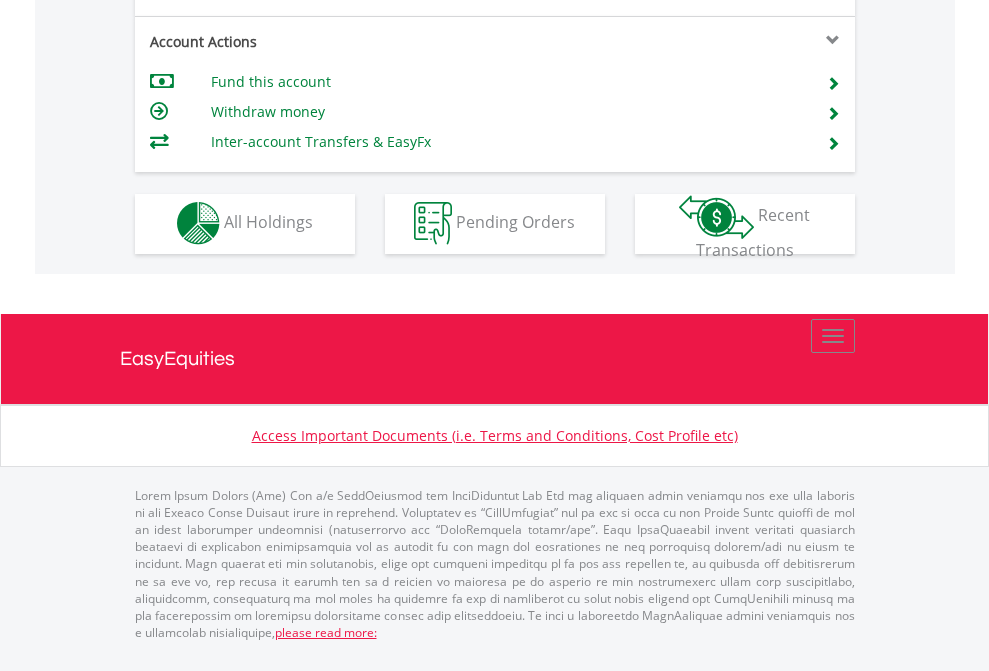 click on "Investment types" at bounding box center (706, -353) 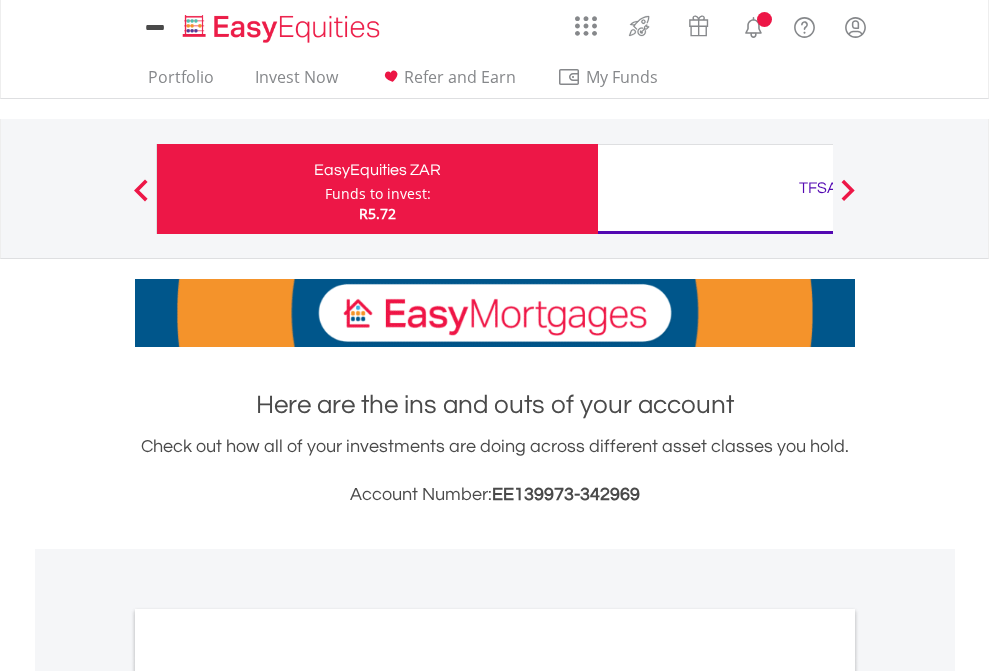 scroll, scrollTop: 0, scrollLeft: 0, axis: both 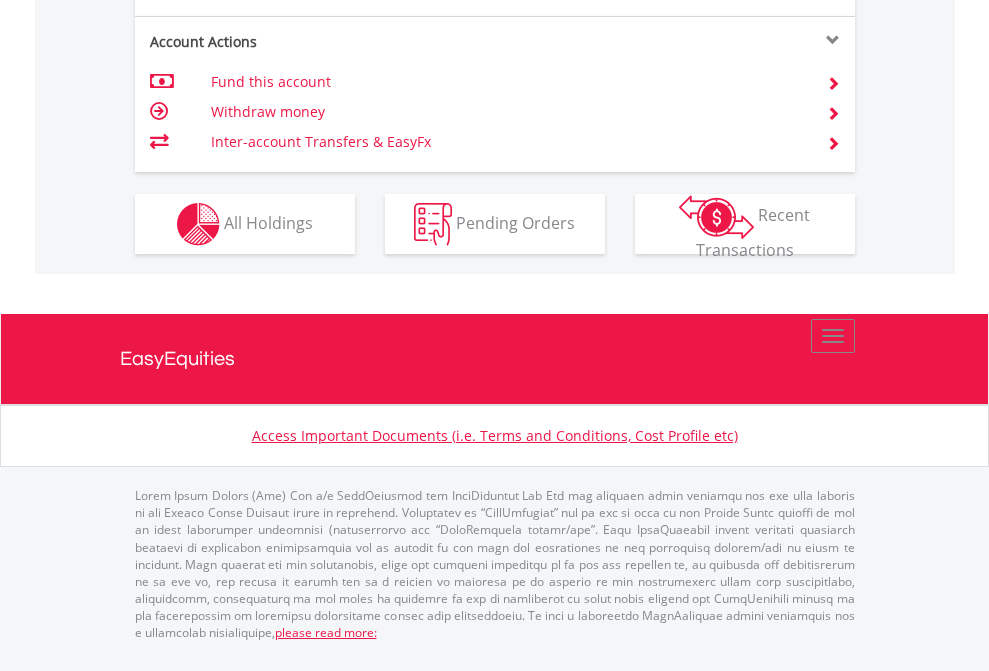 click on "Investment types" at bounding box center (706, -337) 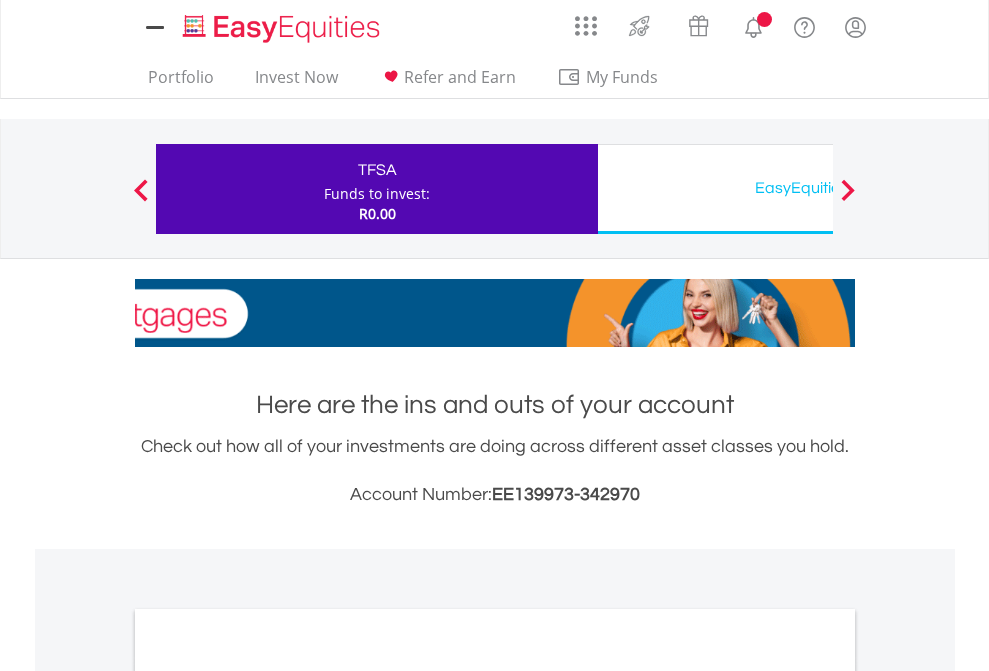 scroll, scrollTop: 0, scrollLeft: 0, axis: both 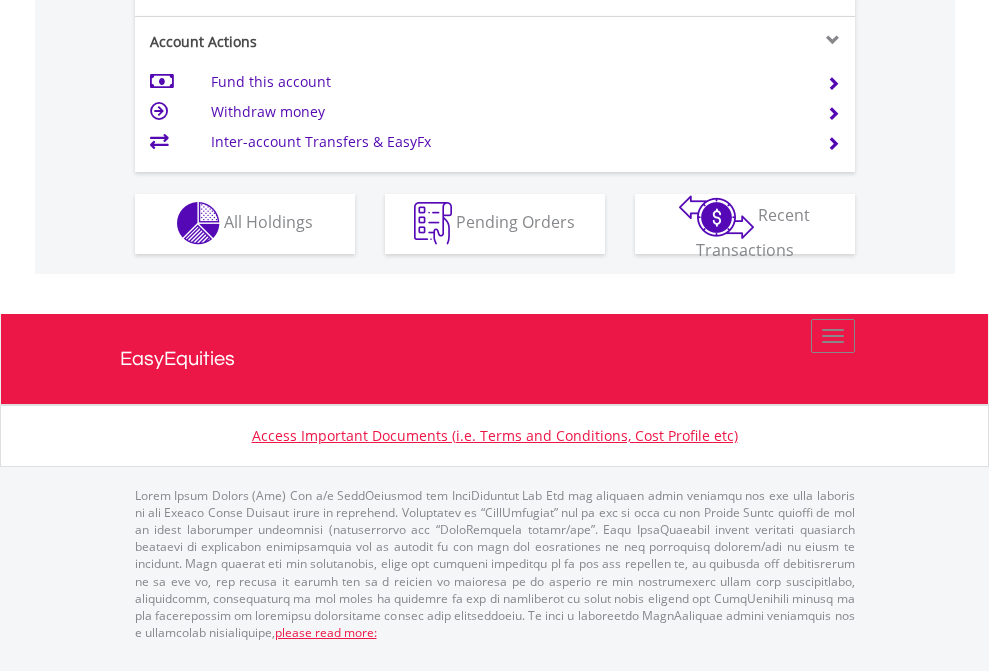 click on "Investment types" at bounding box center [706, -353] 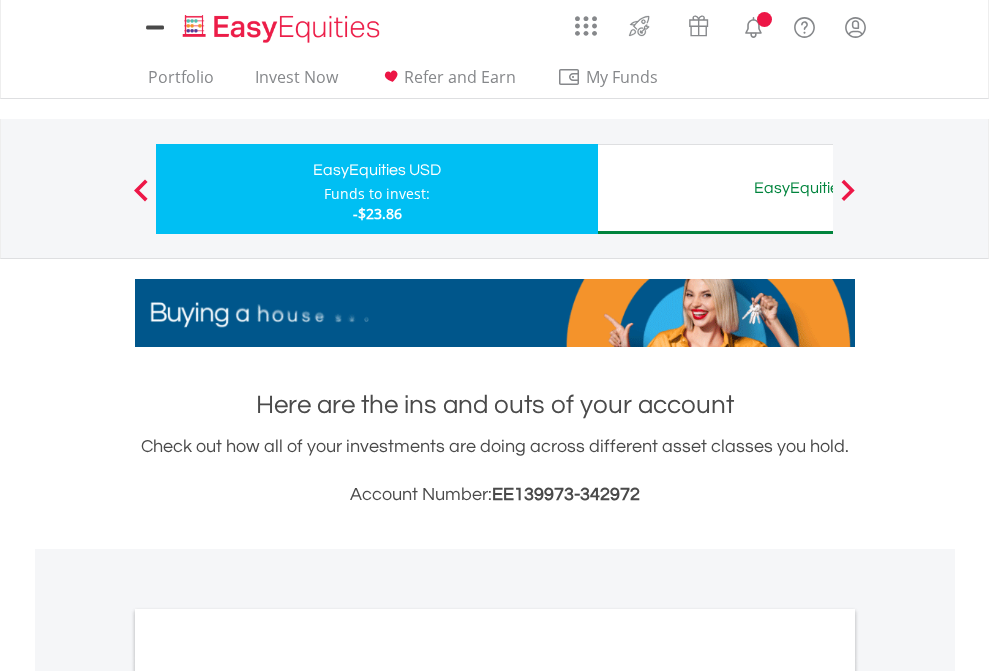 scroll, scrollTop: 0, scrollLeft: 0, axis: both 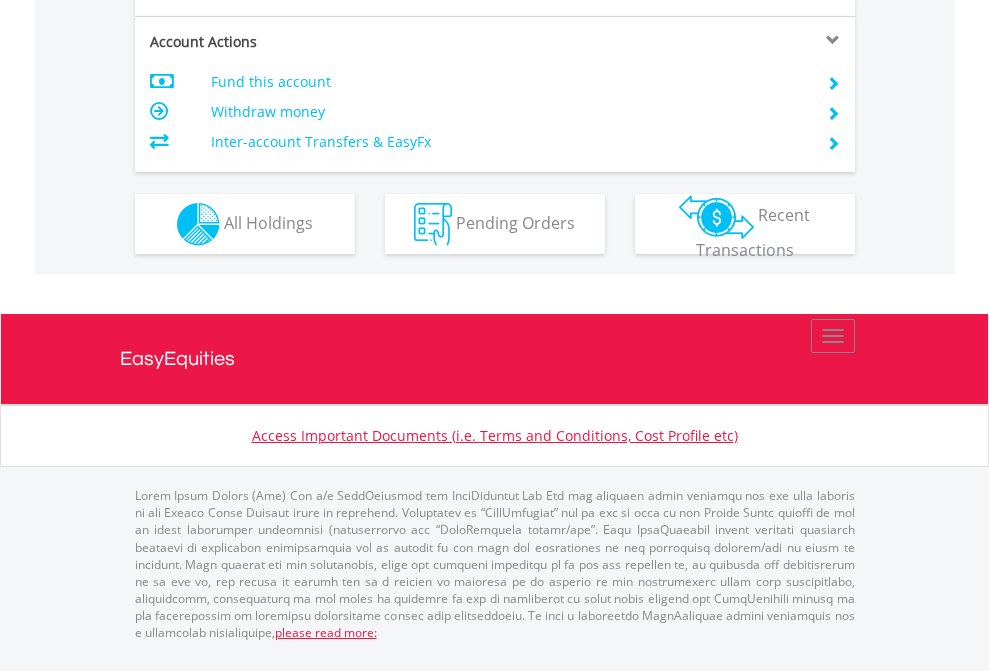 click on "Investment types" at bounding box center [706, -337] 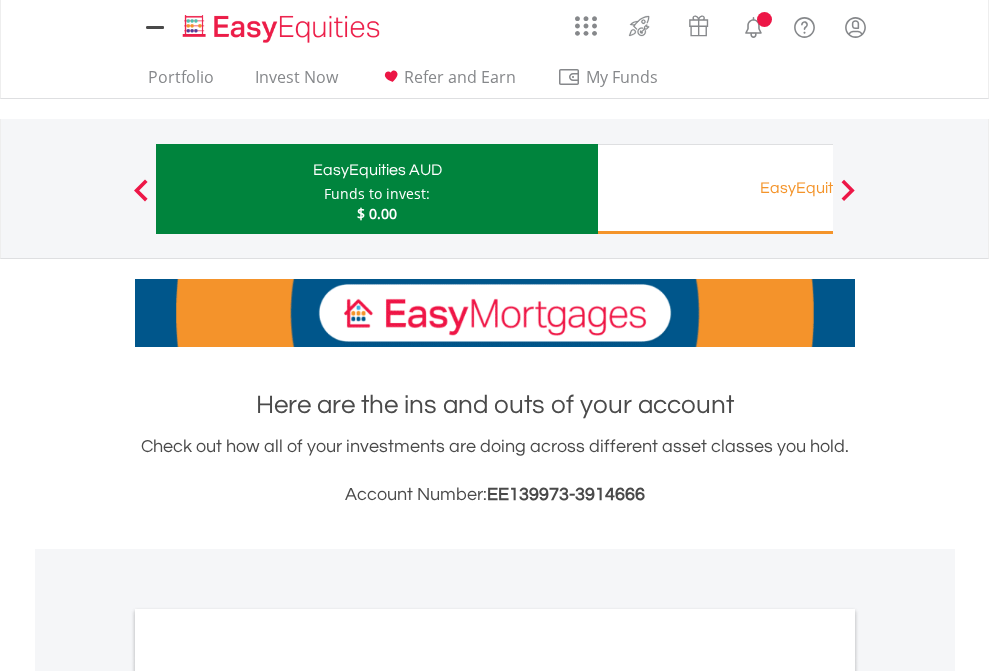 scroll, scrollTop: 0, scrollLeft: 0, axis: both 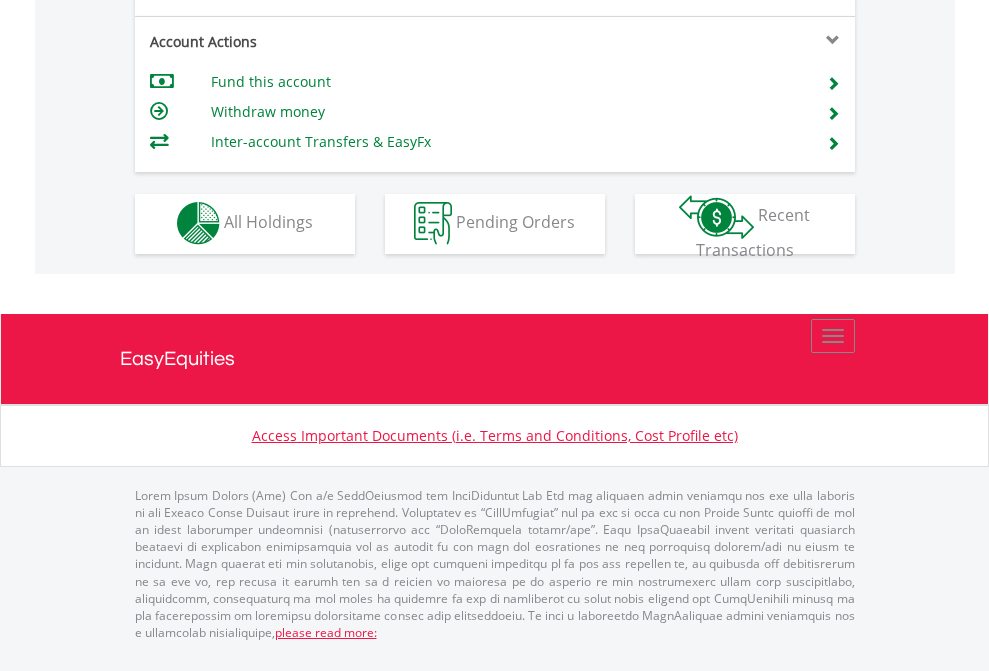 click on "Investment types" at bounding box center [706, -353] 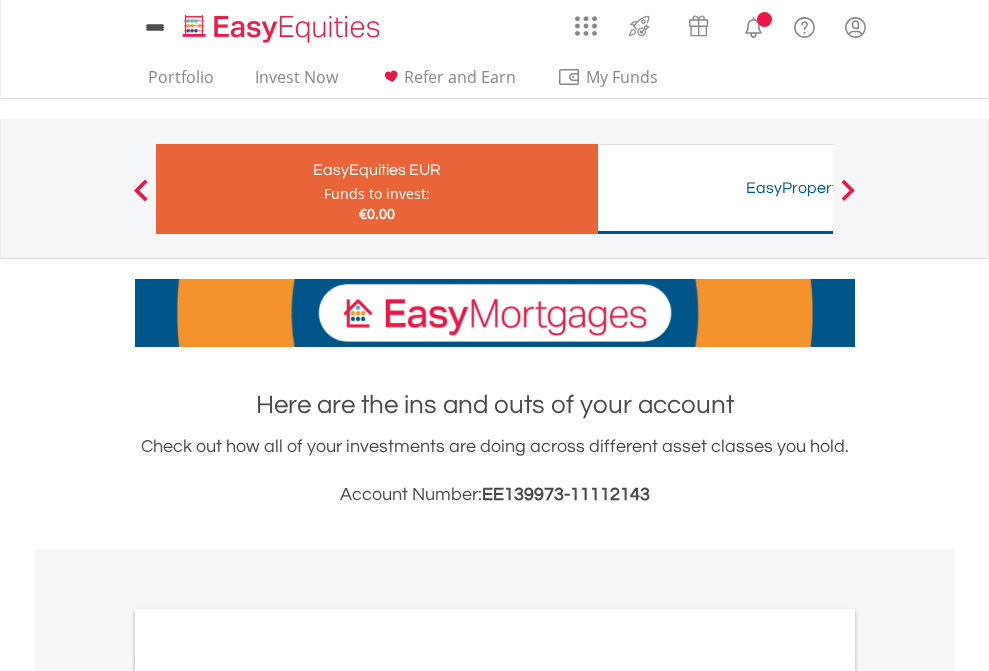 scroll, scrollTop: 0, scrollLeft: 0, axis: both 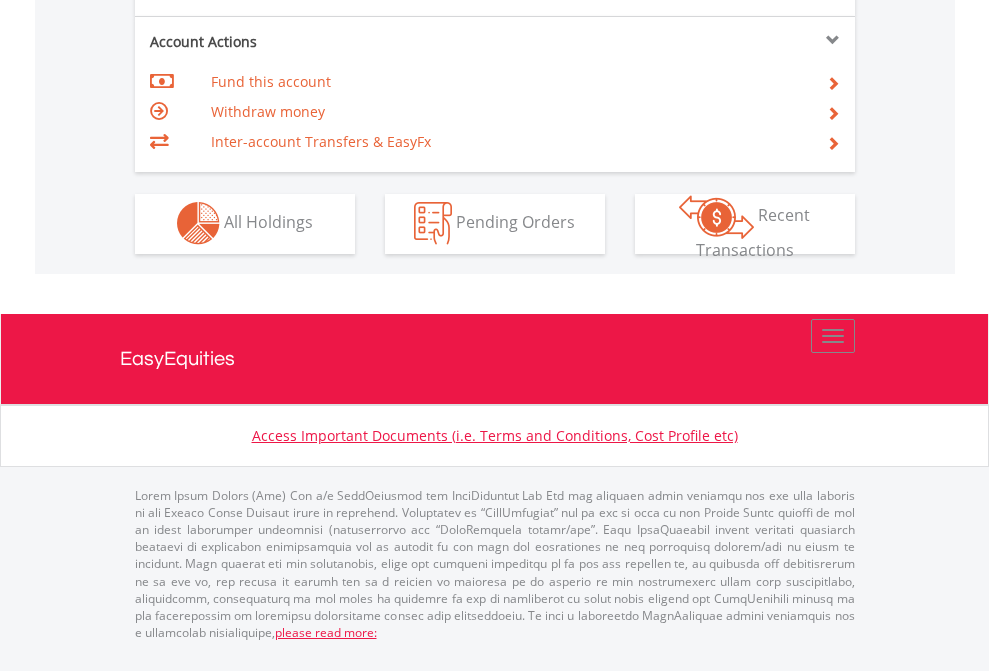 click on "Investment types" at bounding box center (706, -353) 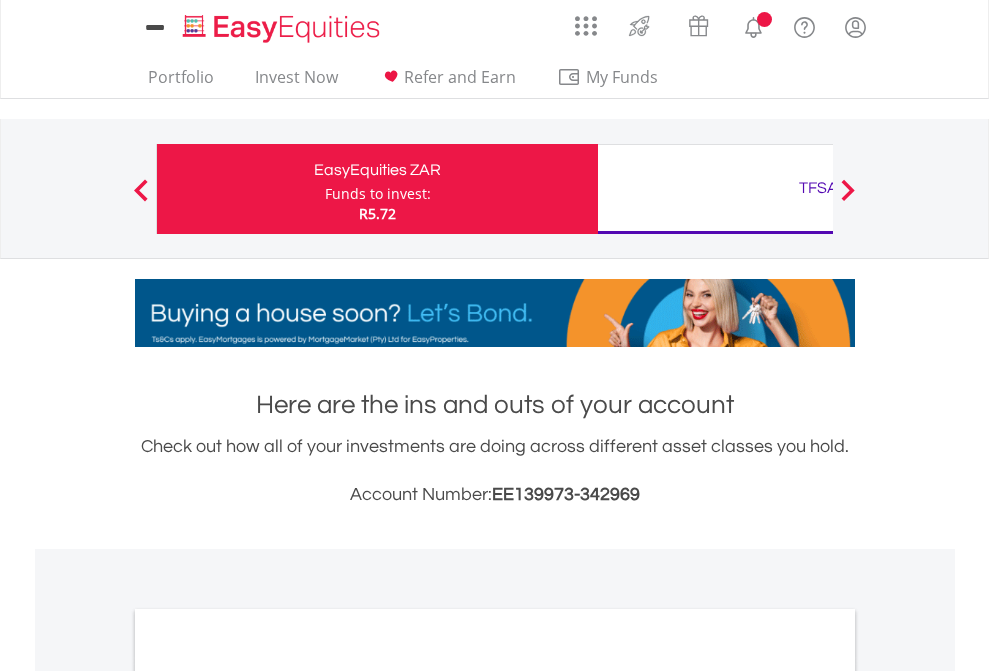 click on "All Holdings" at bounding box center (268, 1096) 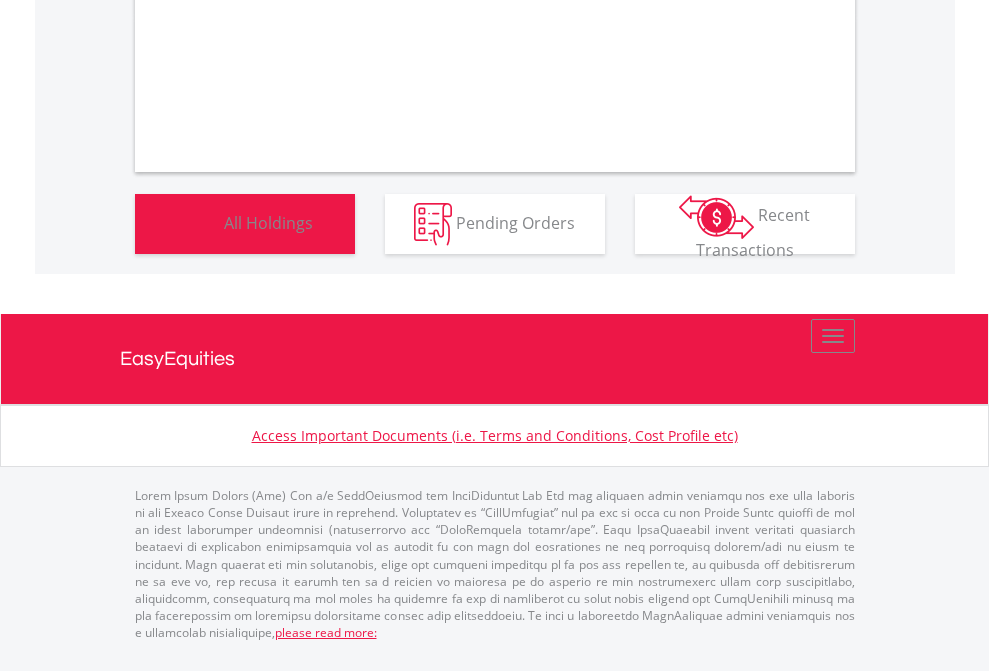 scroll, scrollTop: 1202, scrollLeft: 0, axis: vertical 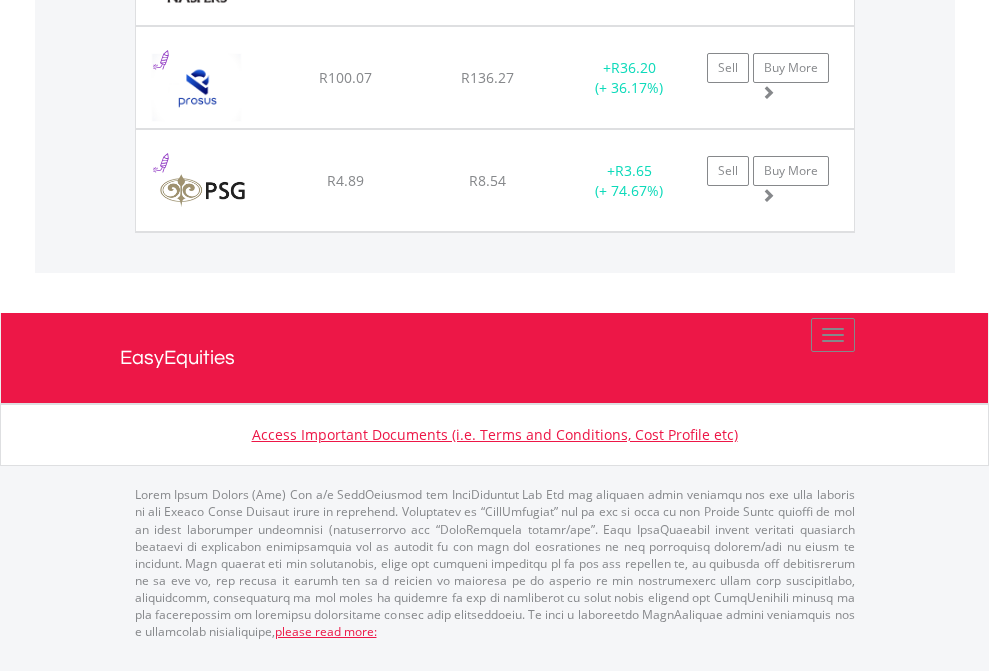 click on "TFSA" at bounding box center (818, -1648) 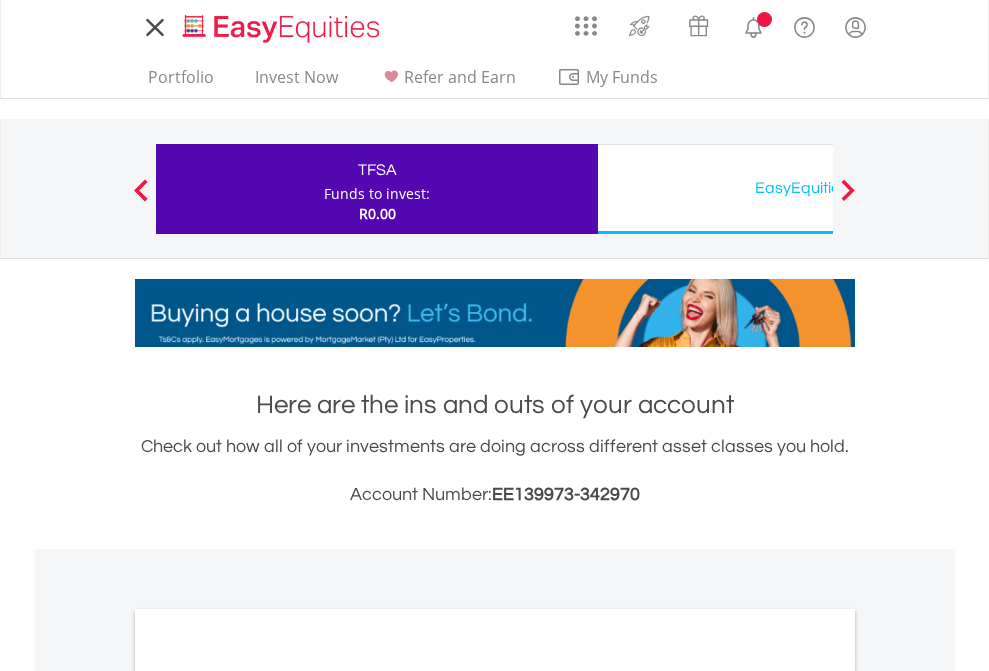 scroll, scrollTop: 0, scrollLeft: 0, axis: both 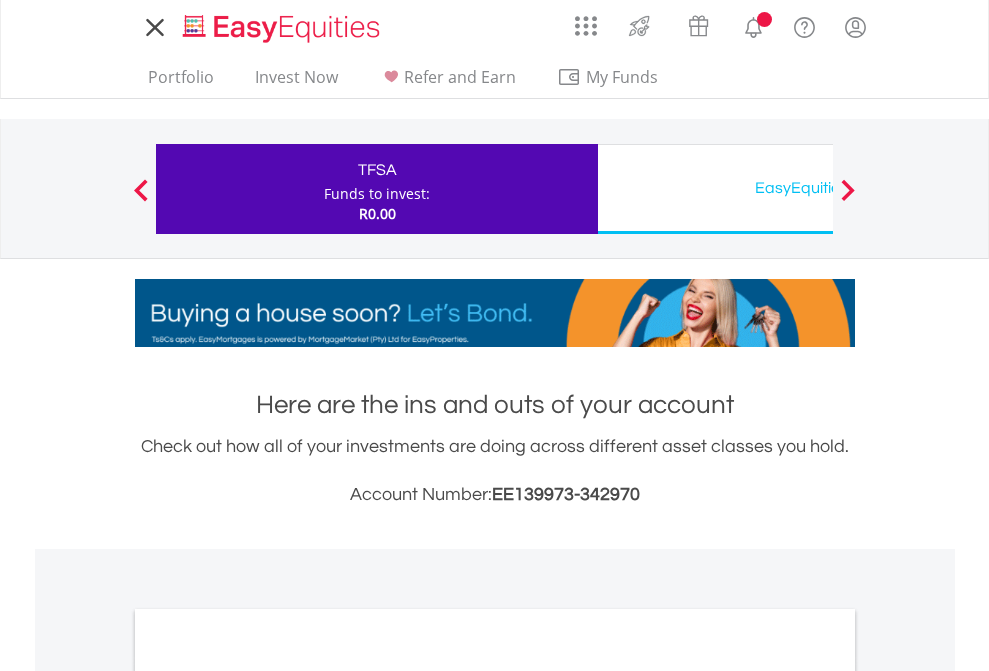 click on "All Holdings" at bounding box center [268, 1096] 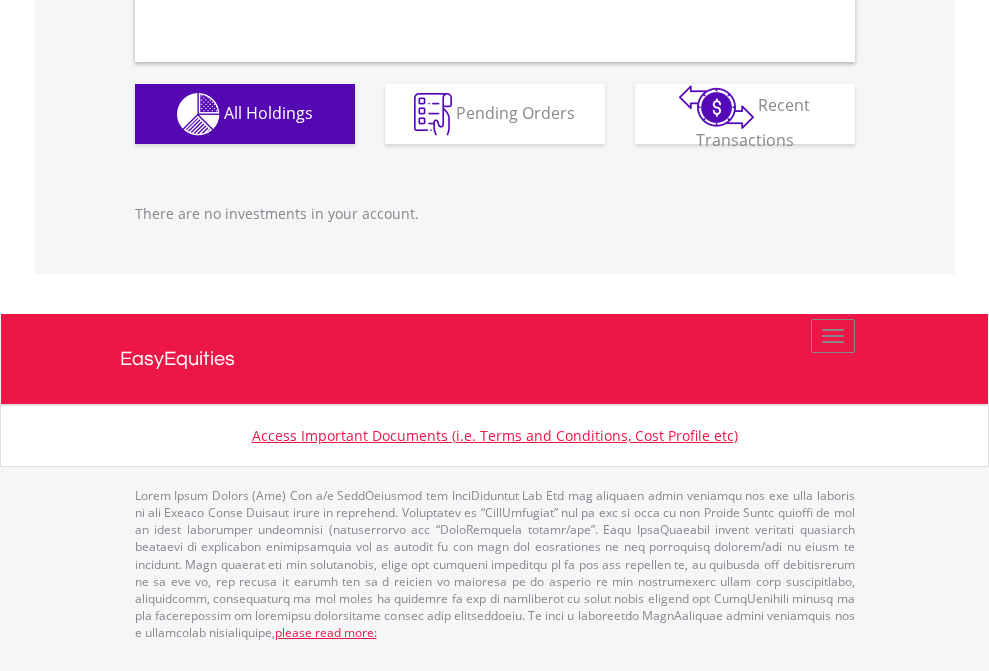 scroll, scrollTop: 1980, scrollLeft: 0, axis: vertical 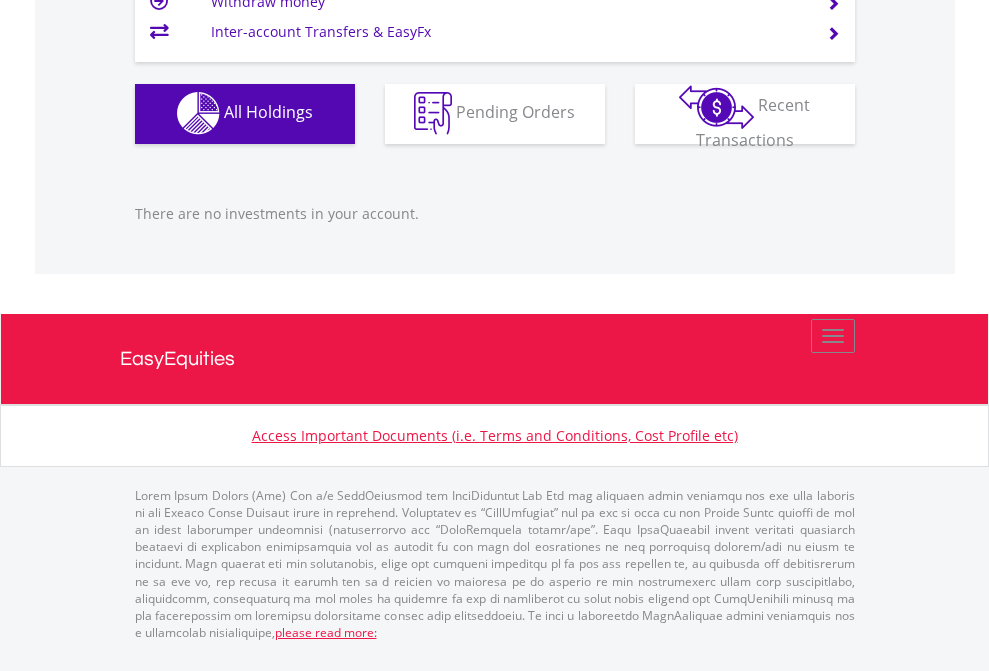click on "EasyEquities USD" at bounding box center (818, -1142) 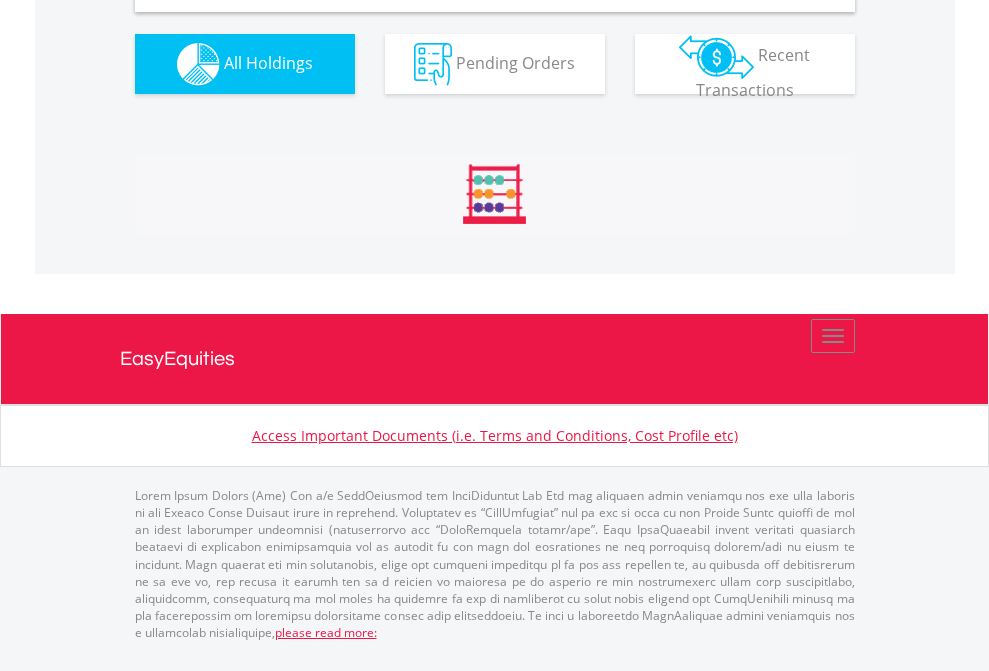 scroll, scrollTop: 1933, scrollLeft: 0, axis: vertical 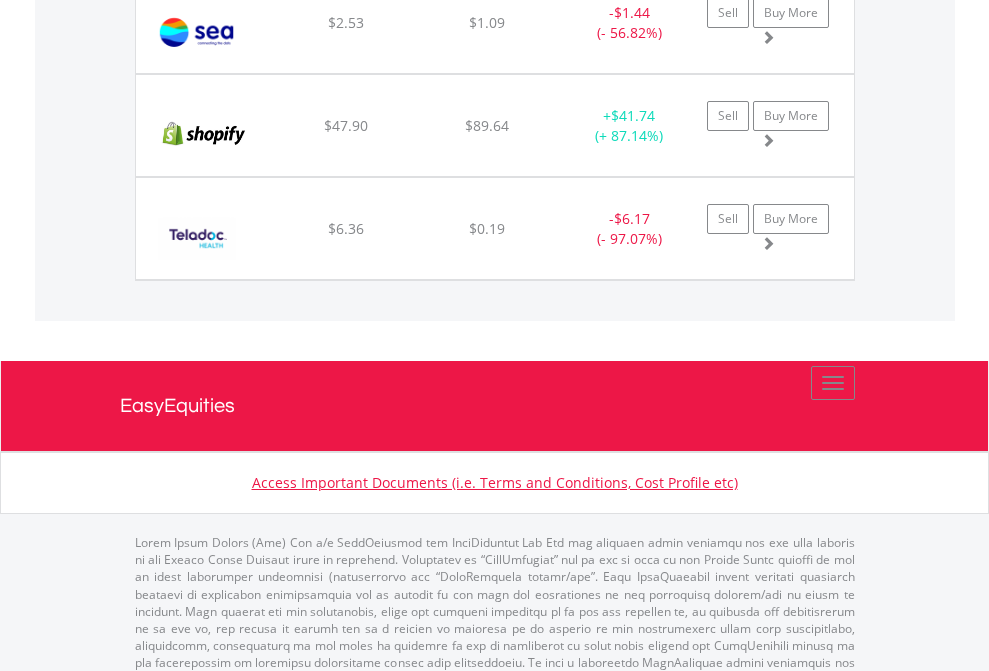 click on "EasyEquities AUD" at bounding box center [818, -1745] 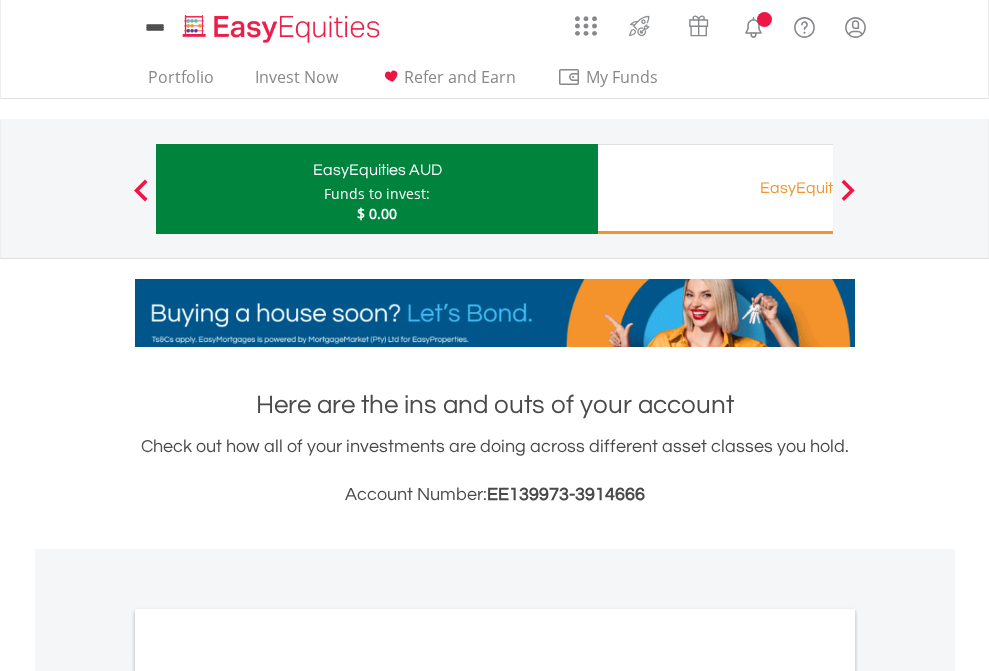 scroll, scrollTop: 0, scrollLeft: 0, axis: both 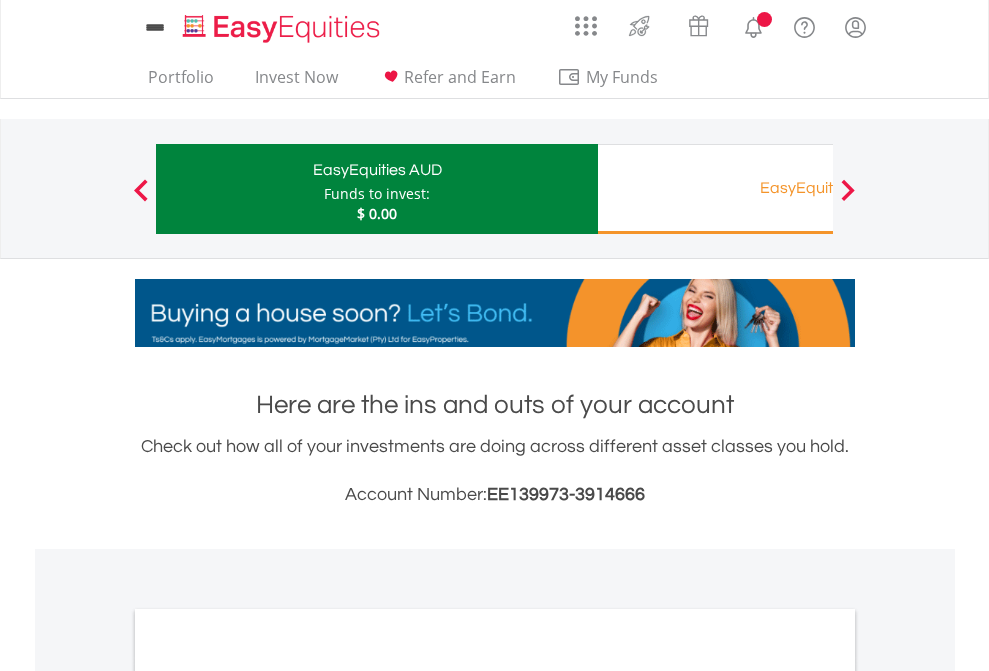 click on "All Holdings" at bounding box center [268, 1096] 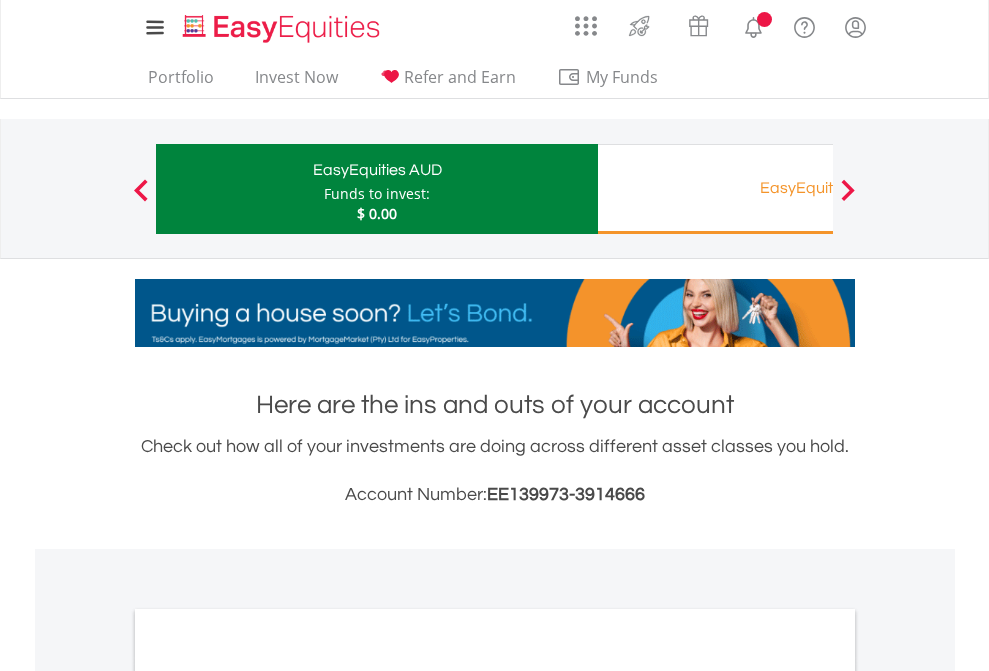 scroll, scrollTop: 1202, scrollLeft: 0, axis: vertical 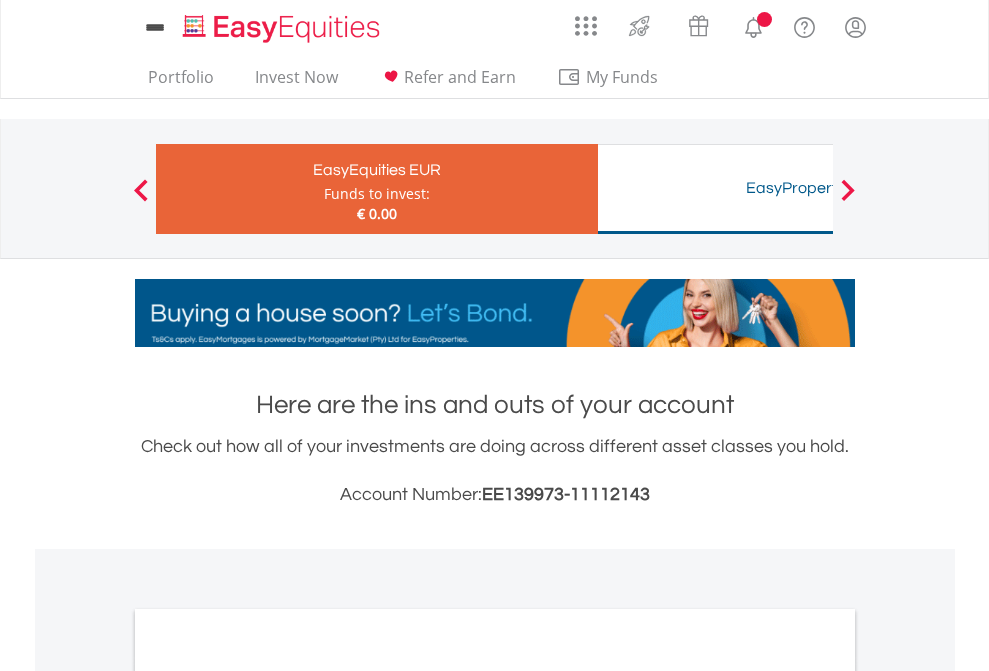 click on "All Holdings" at bounding box center [268, 1096] 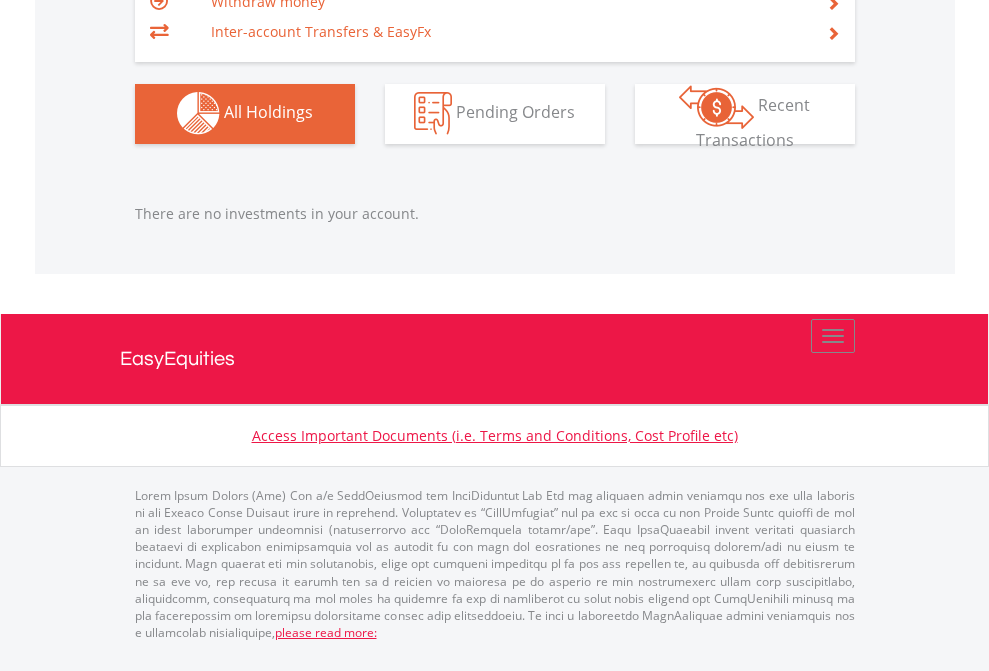 scroll, scrollTop: 1980, scrollLeft: 0, axis: vertical 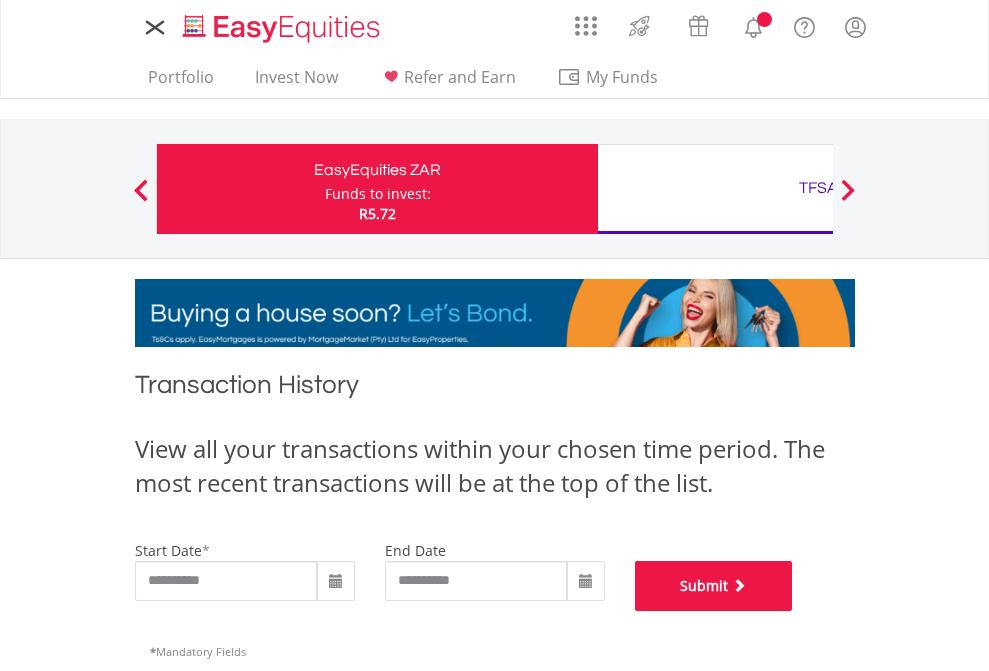 click on "Submit" at bounding box center (714, 586) 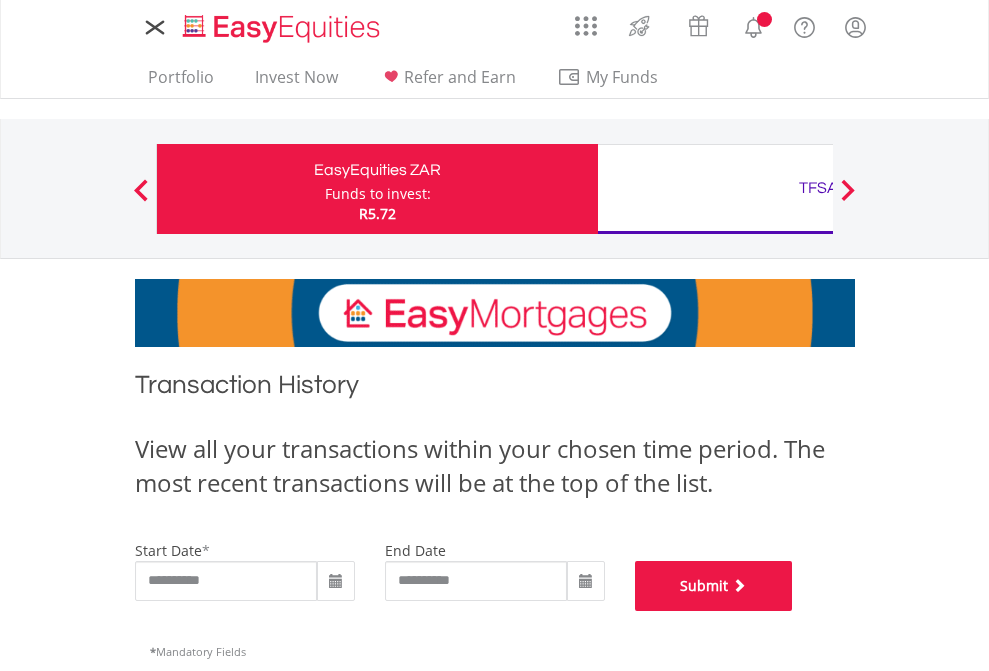scroll, scrollTop: 811, scrollLeft: 0, axis: vertical 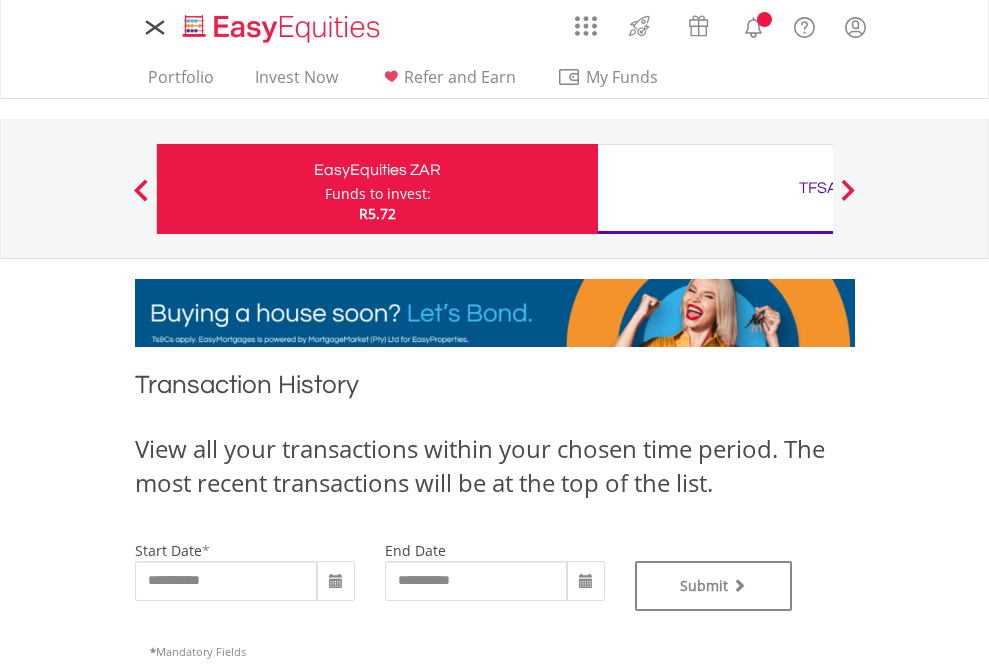 click on "TFSA" at bounding box center [818, 188] 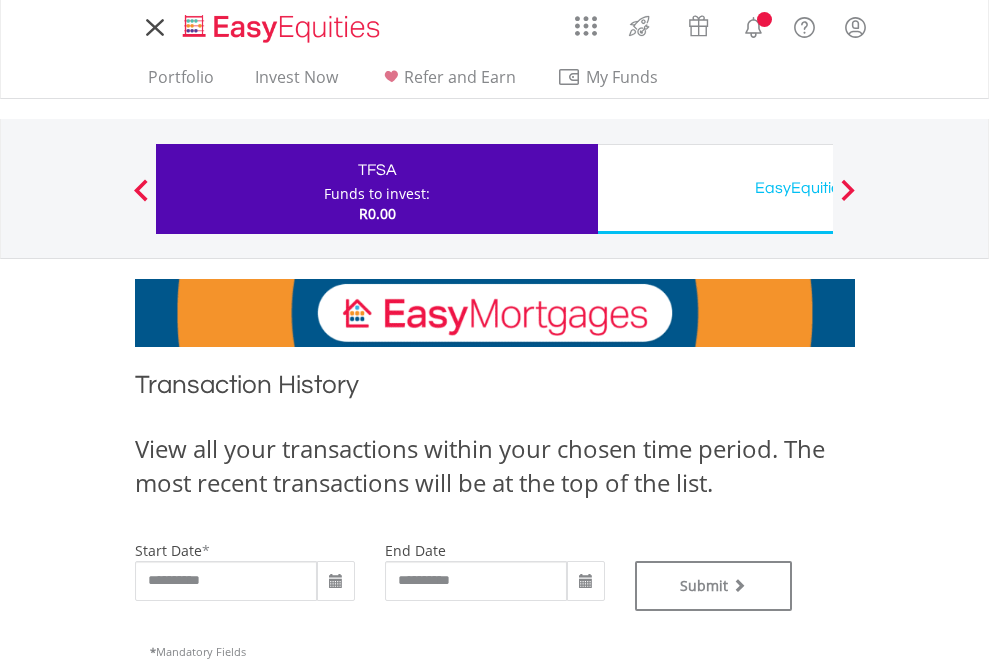 scroll, scrollTop: 0, scrollLeft: 0, axis: both 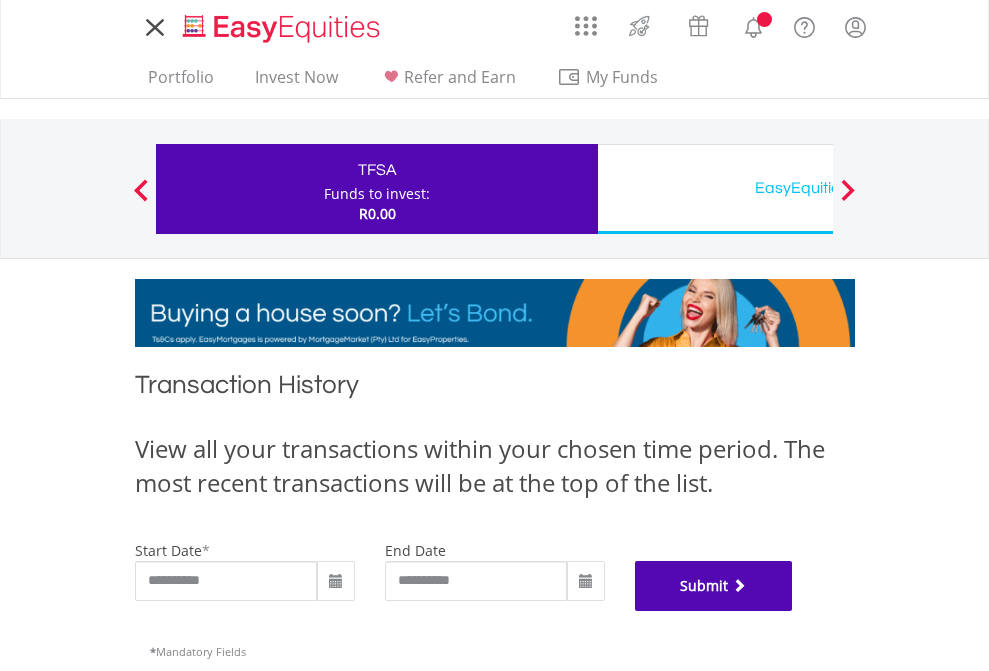 click on "Submit" at bounding box center [714, 586] 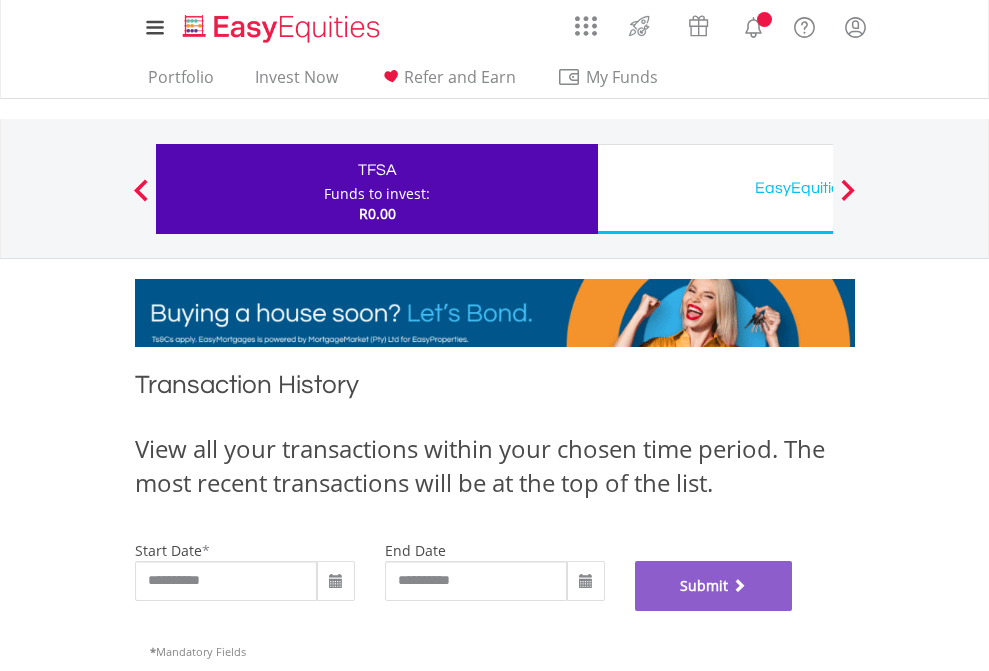 scroll, scrollTop: 811, scrollLeft: 0, axis: vertical 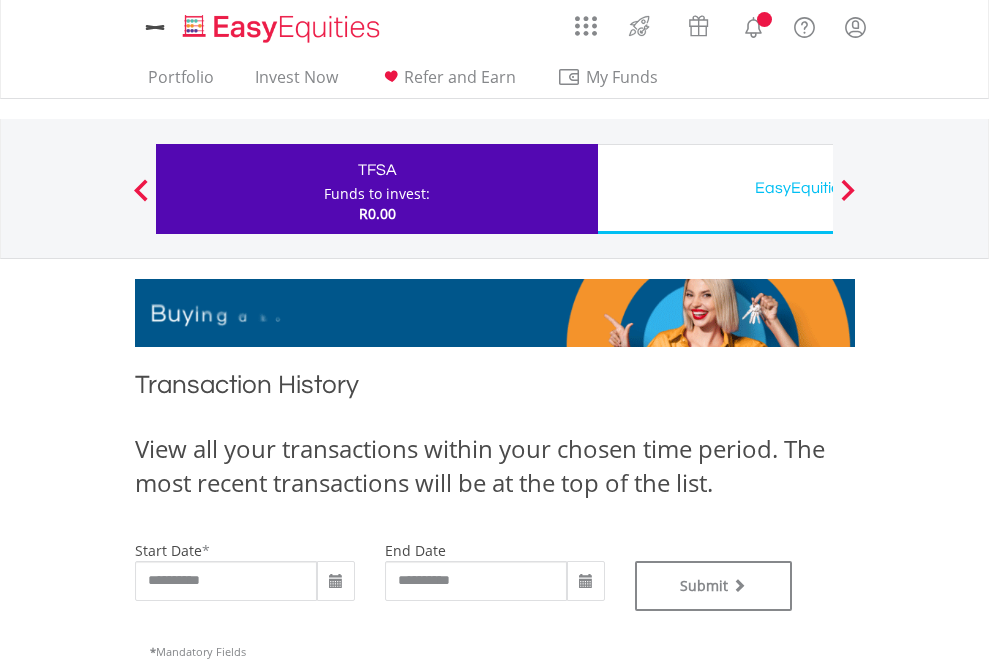 click on "EasyEquities USD" at bounding box center [818, 188] 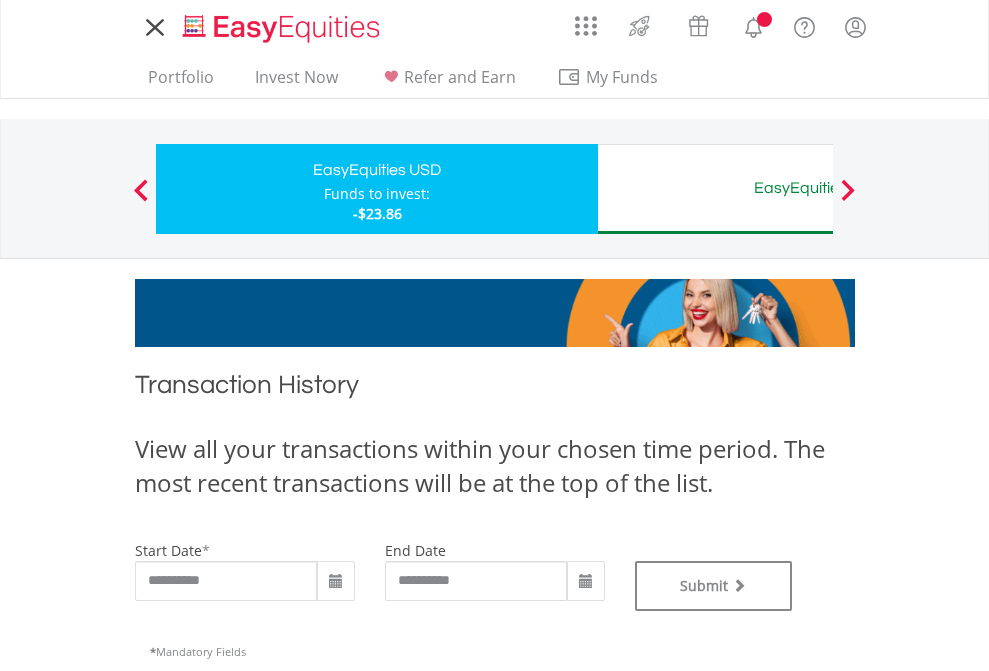 scroll, scrollTop: 0, scrollLeft: 0, axis: both 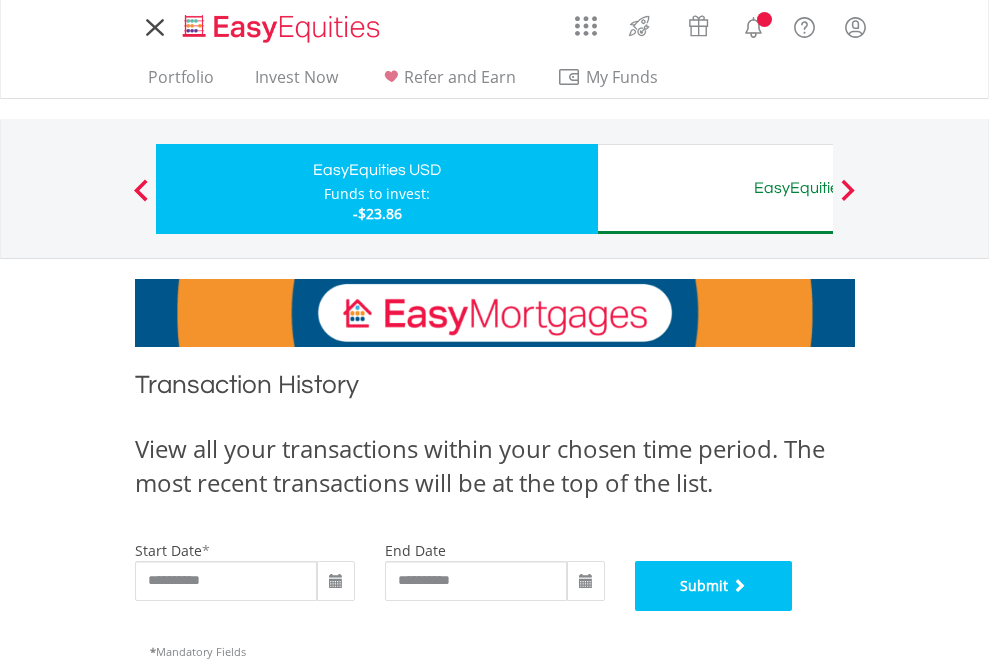 click on "Submit" at bounding box center [714, 586] 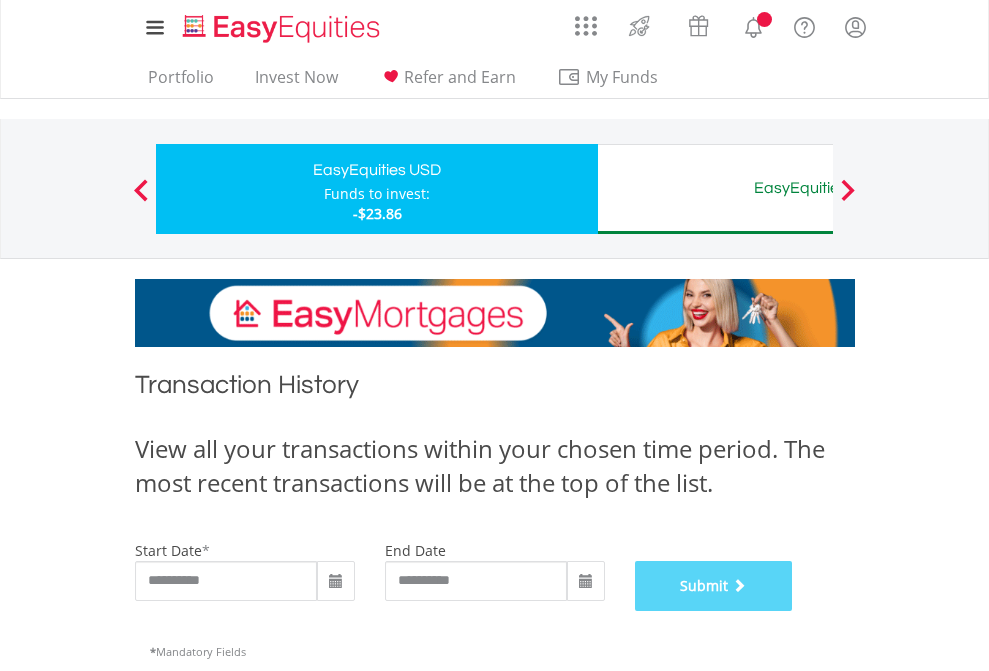 scroll, scrollTop: 811, scrollLeft: 0, axis: vertical 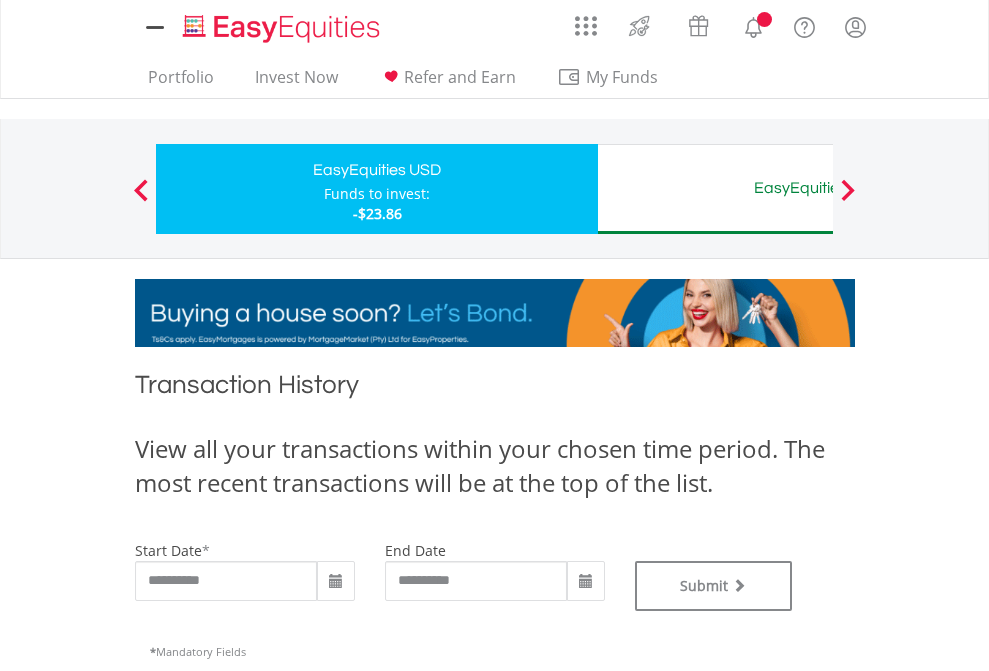 click on "EasyEquities AUD" at bounding box center [818, 188] 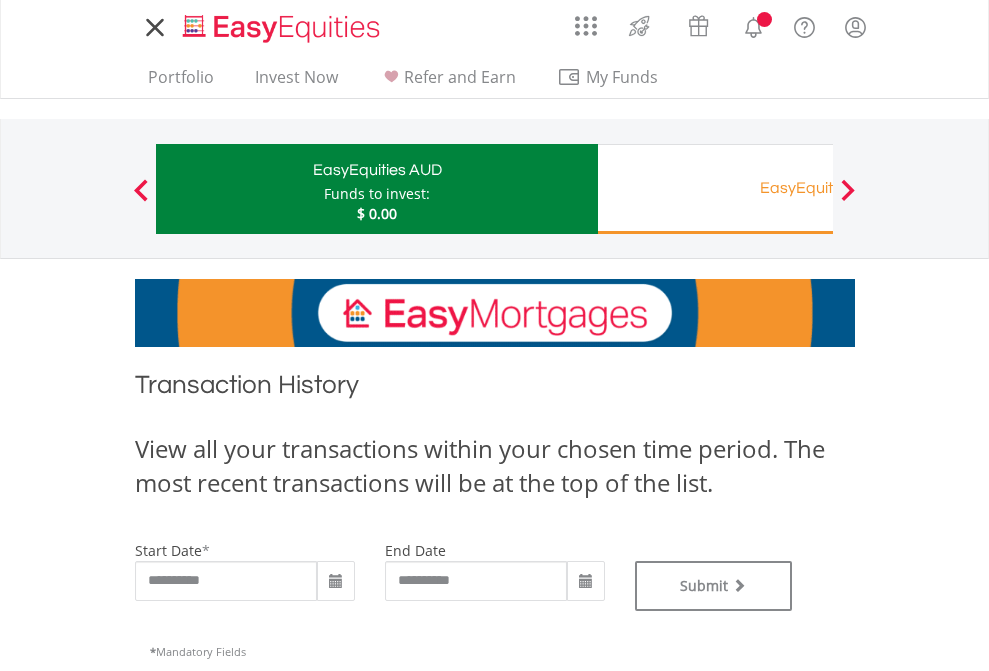 scroll, scrollTop: 0, scrollLeft: 0, axis: both 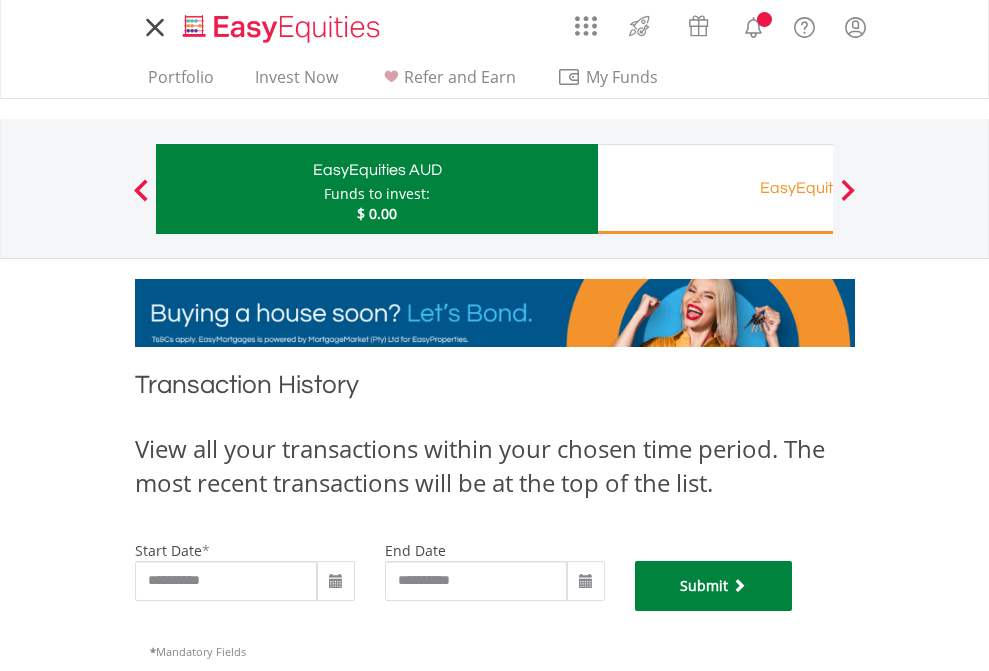 click on "Submit" at bounding box center (714, 586) 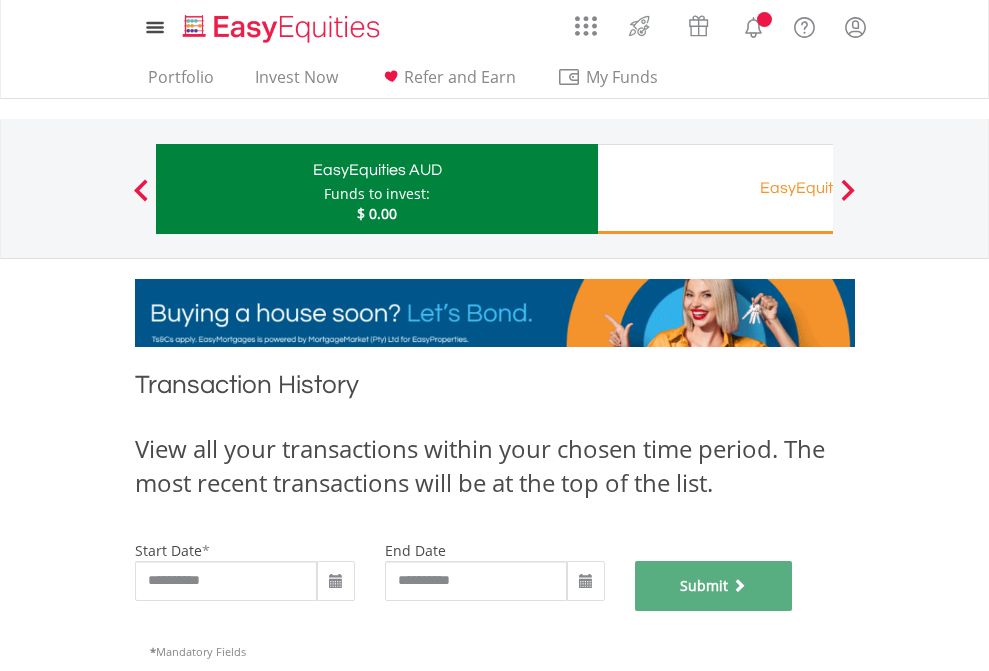 scroll, scrollTop: 811, scrollLeft: 0, axis: vertical 